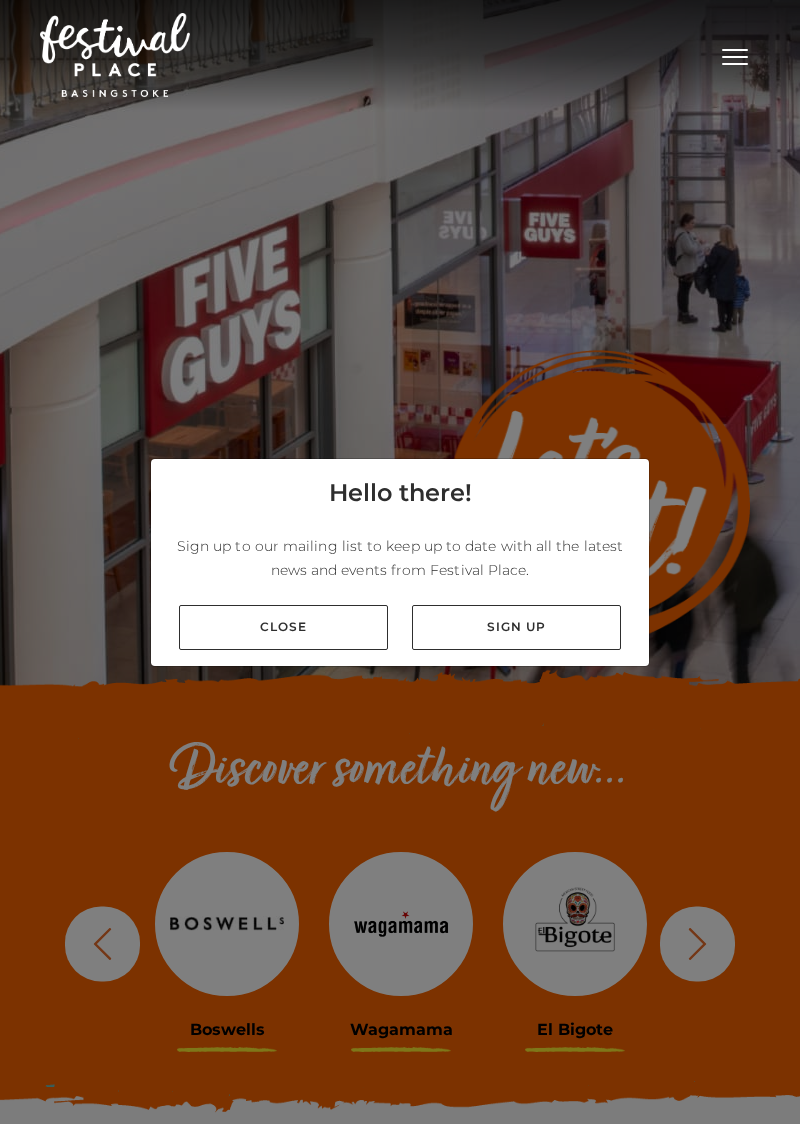 scroll, scrollTop: 0, scrollLeft: 0, axis: both 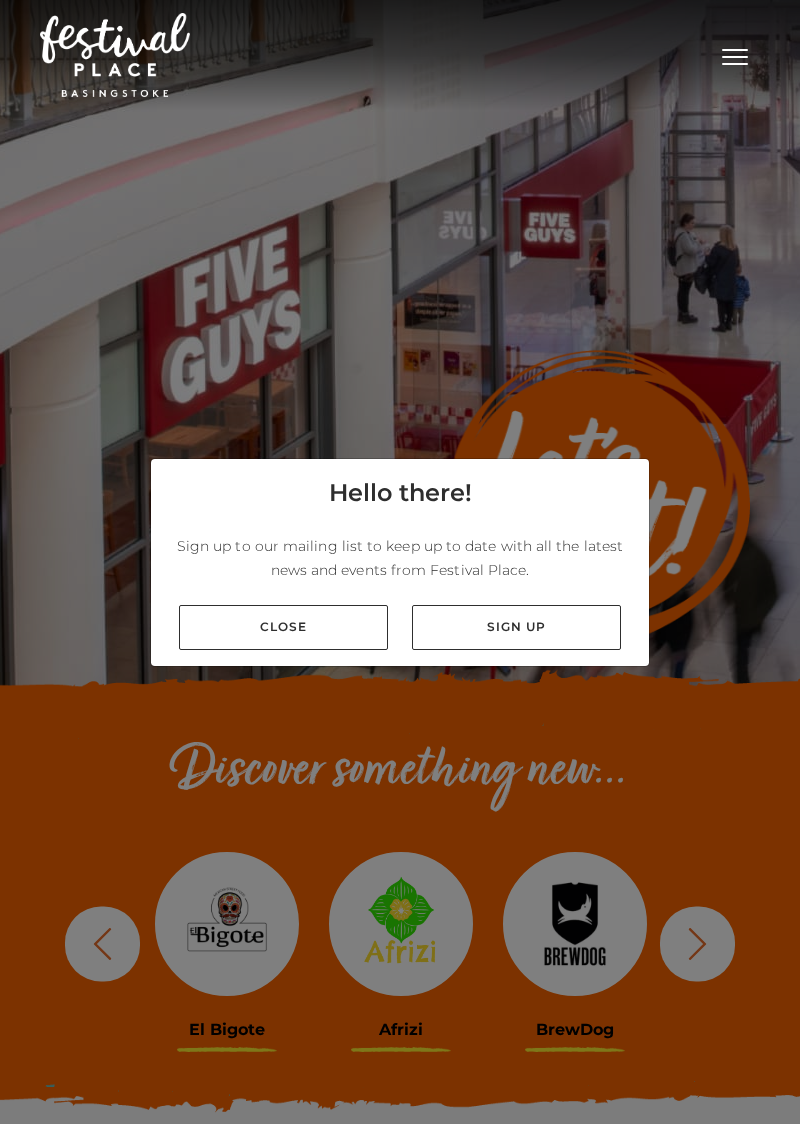click on "Close" at bounding box center [283, 627] 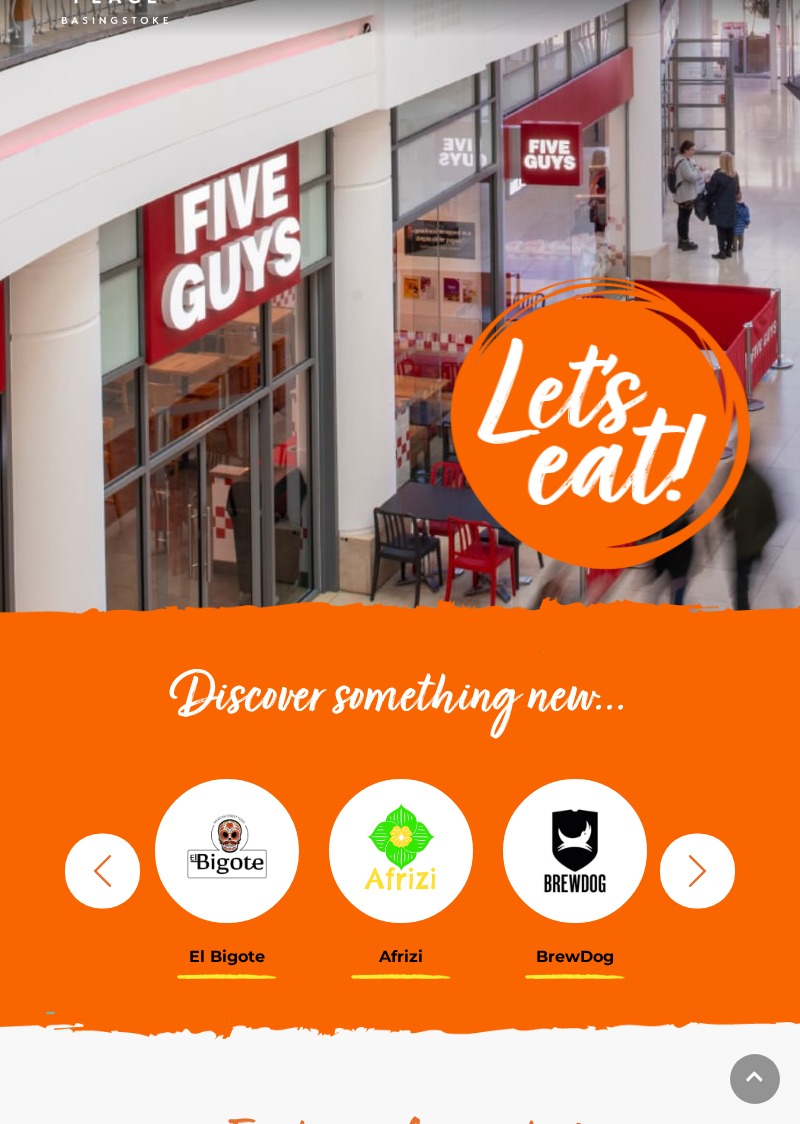 scroll, scrollTop: 101, scrollLeft: 0, axis: vertical 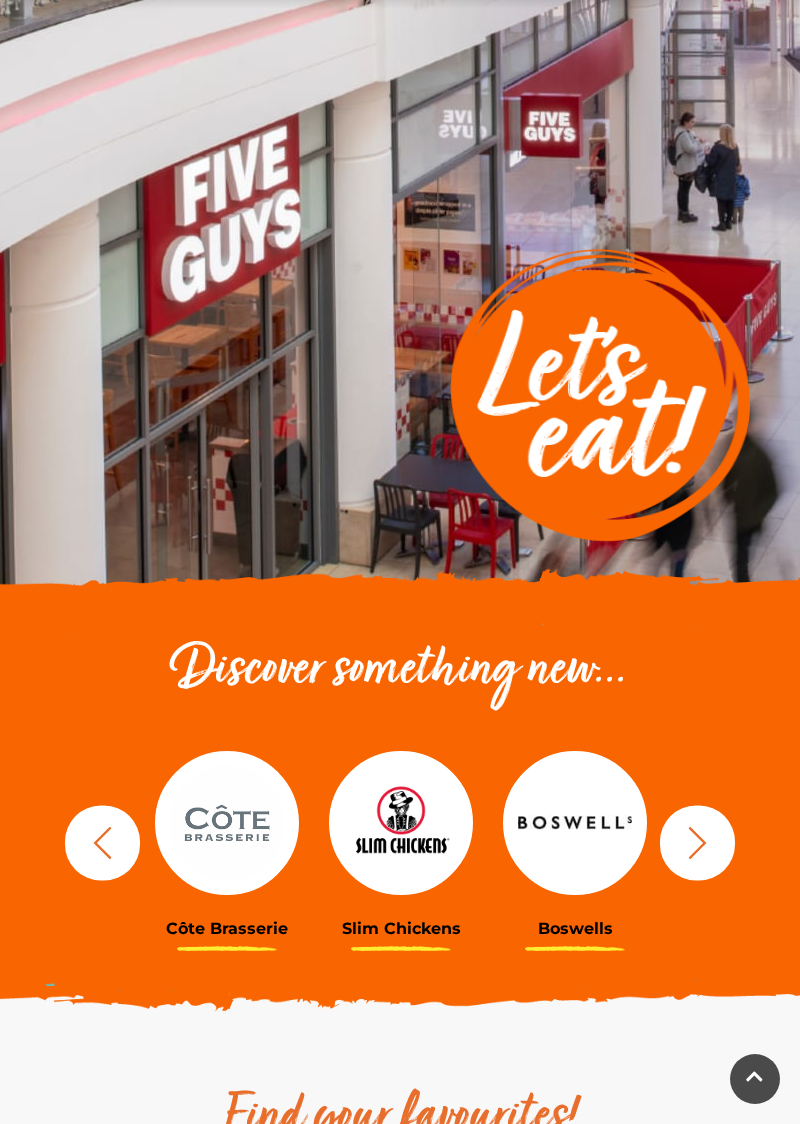 click 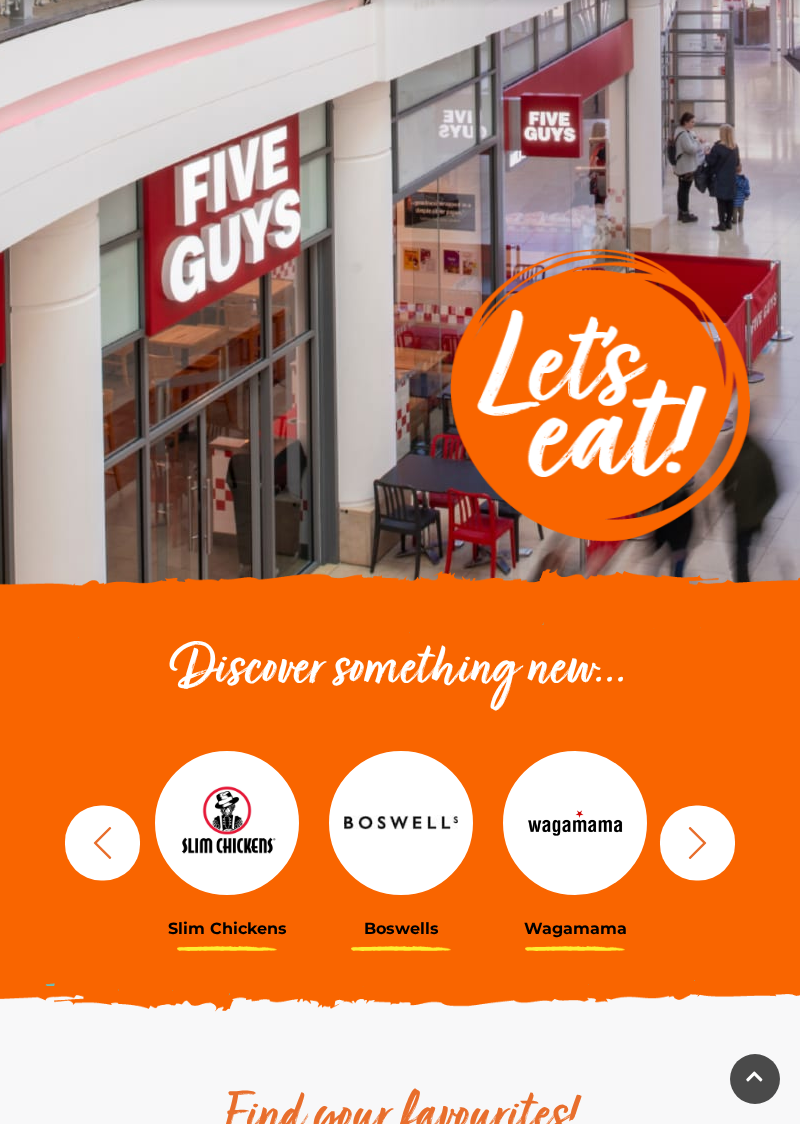 click 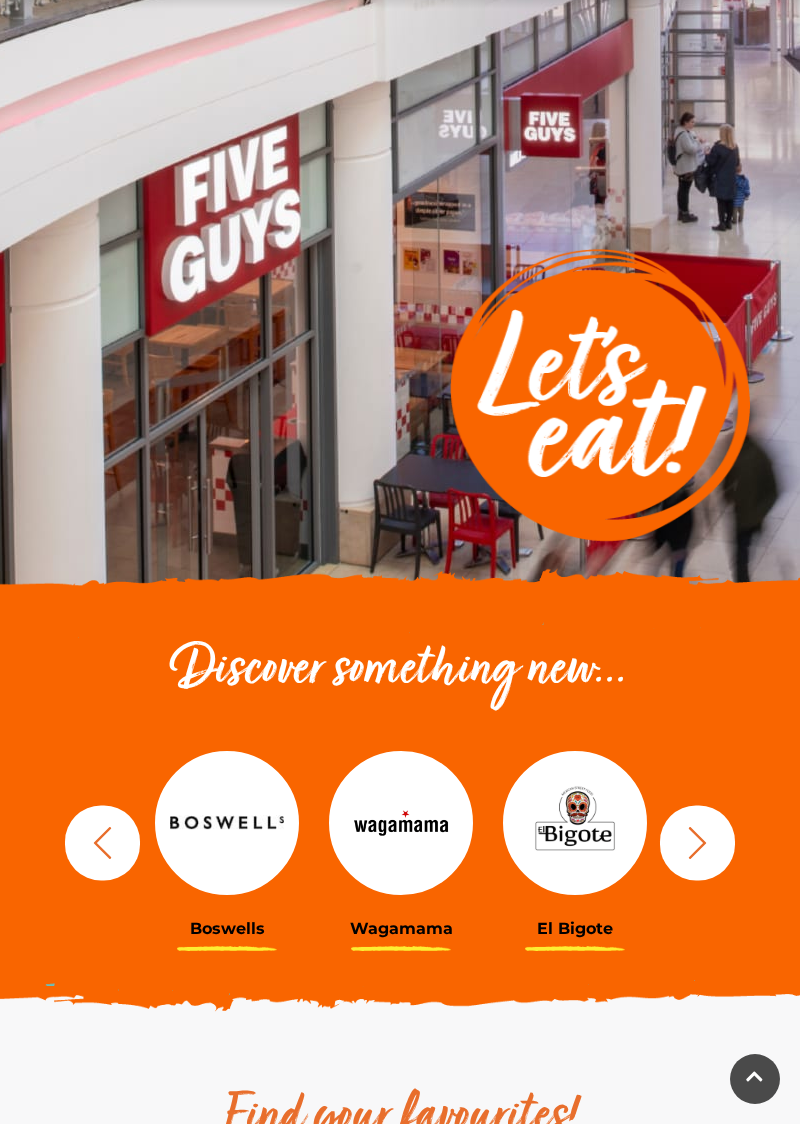click 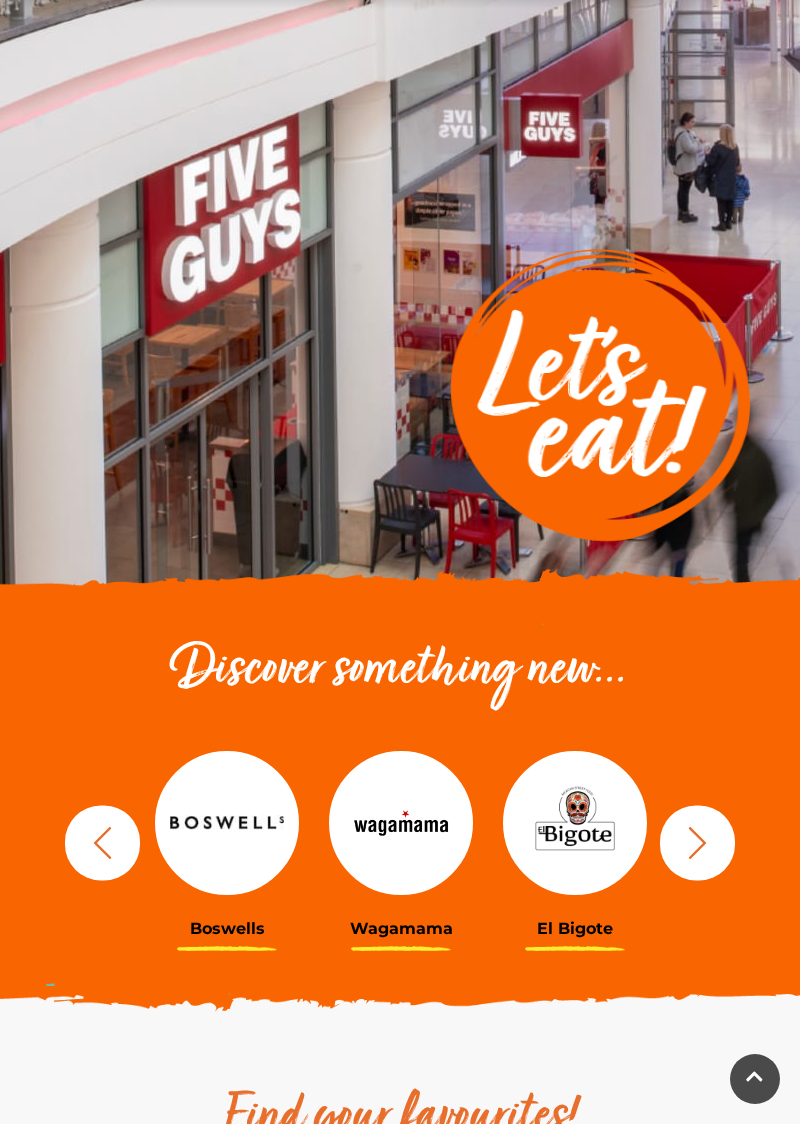 click 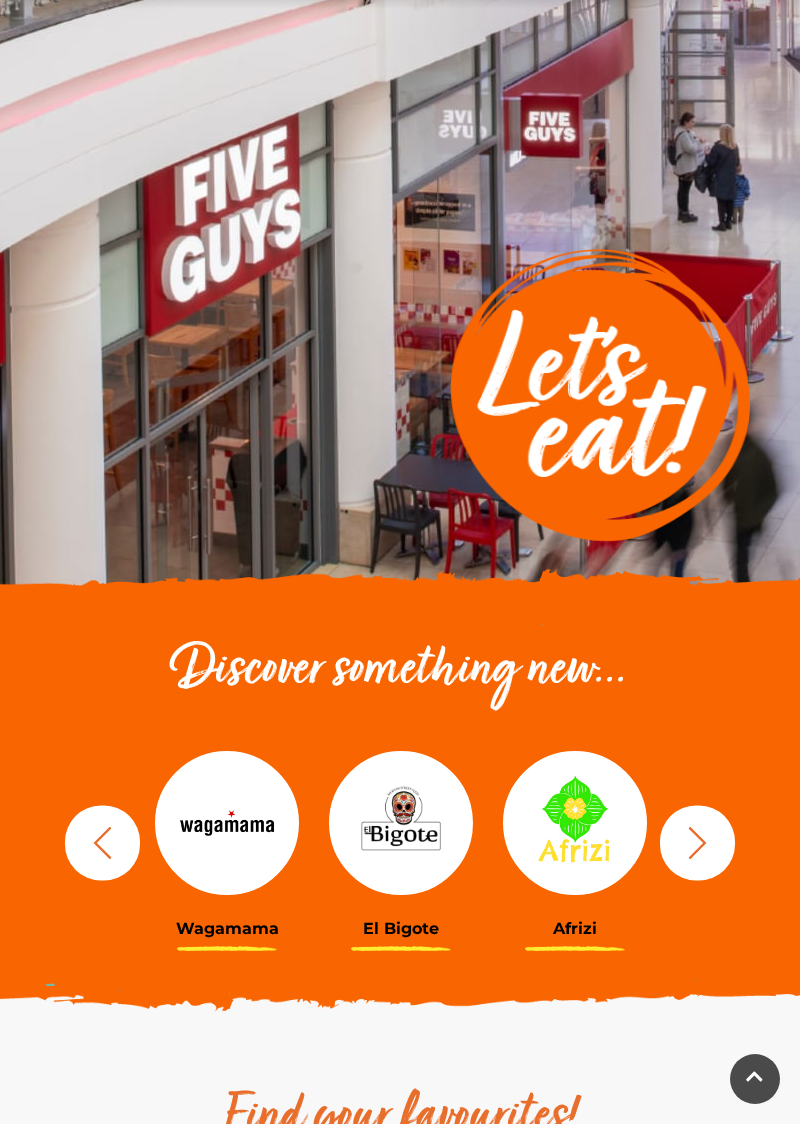 click at bounding box center [401, 823] 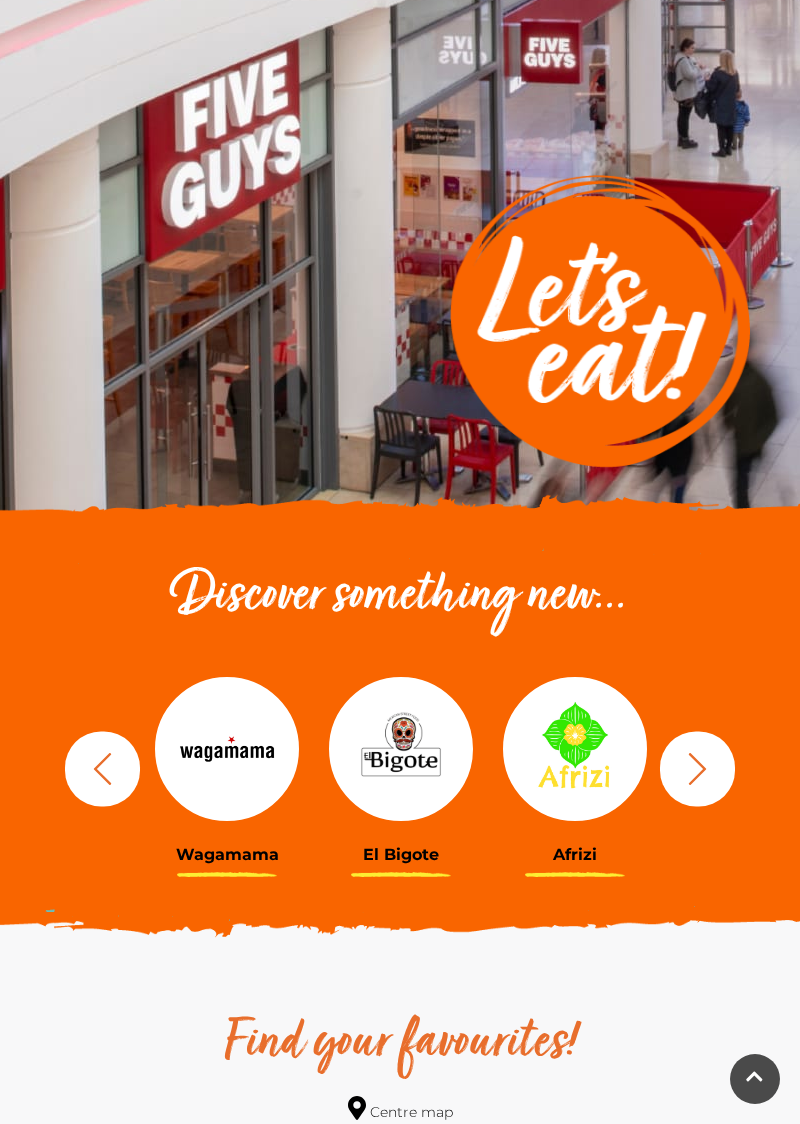 scroll, scrollTop: 185, scrollLeft: 0, axis: vertical 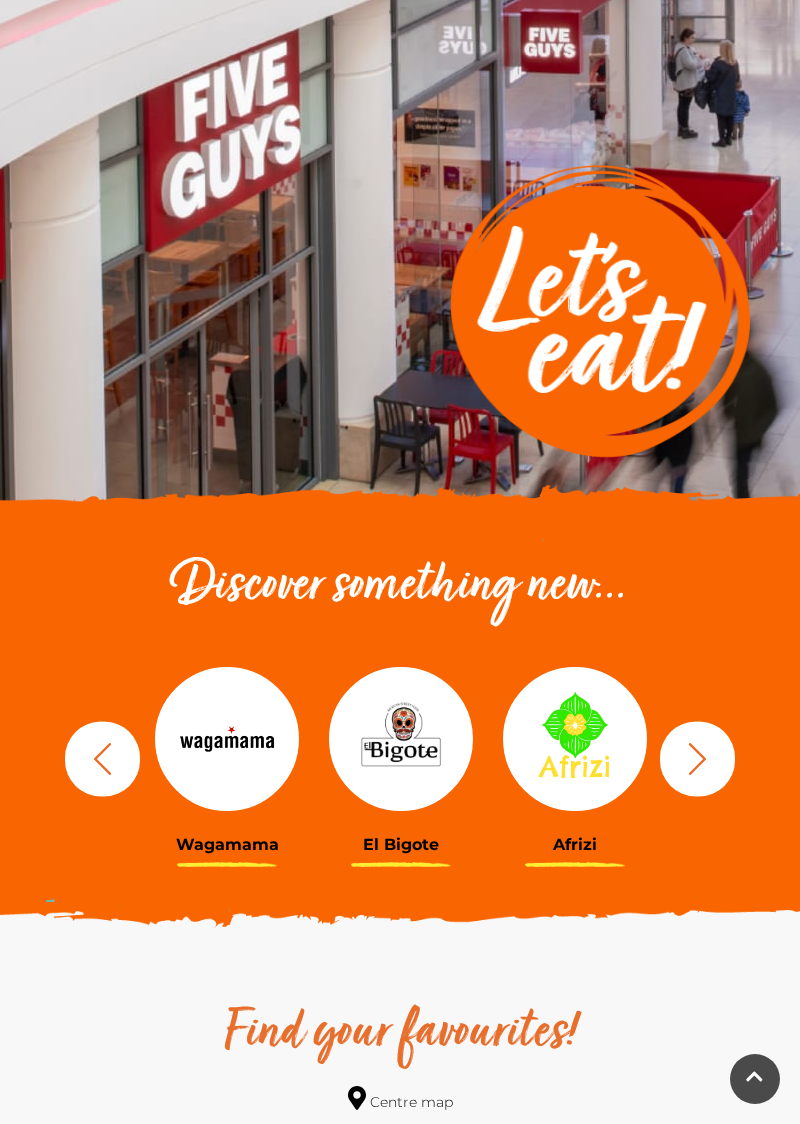click at bounding box center (401, 739) 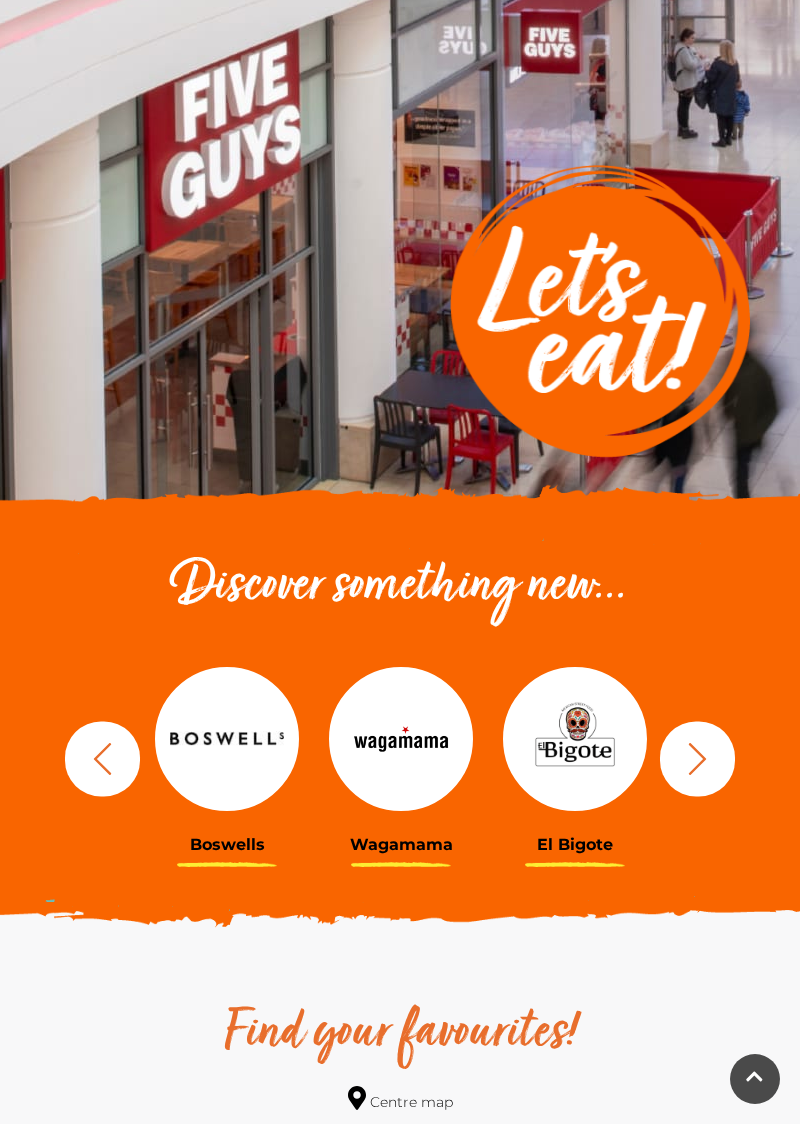 click 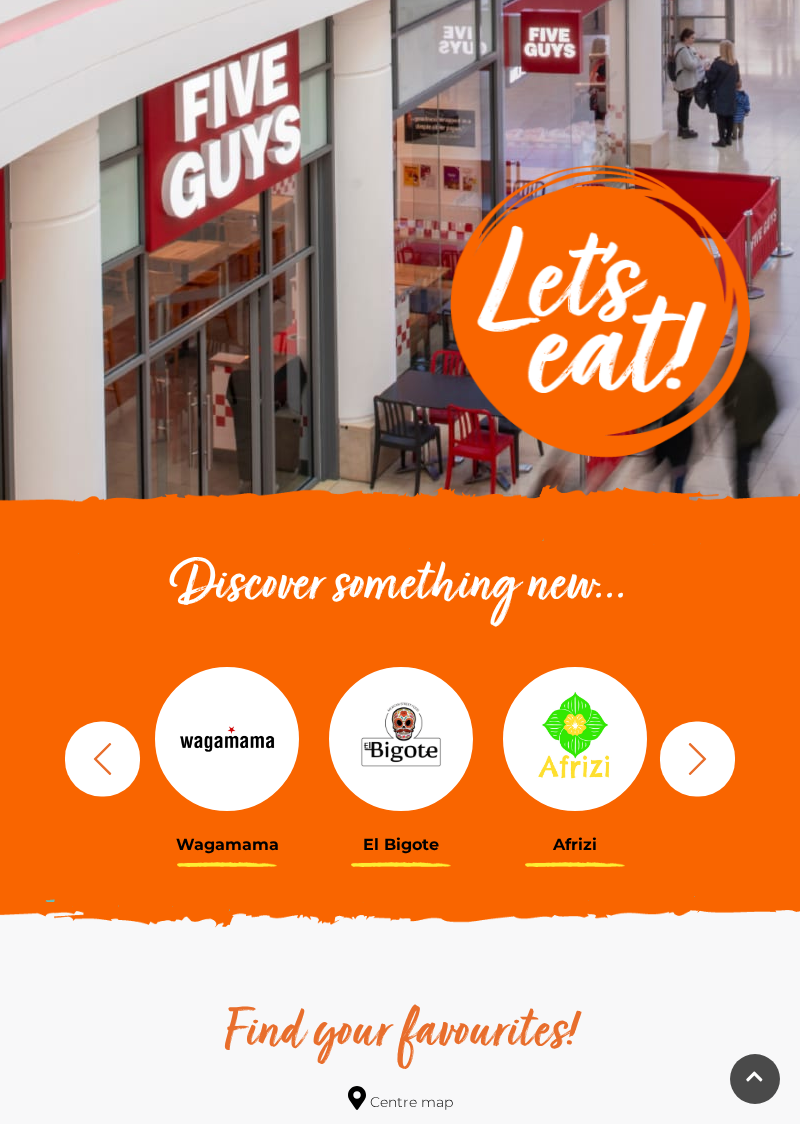 click at bounding box center (575, 739) 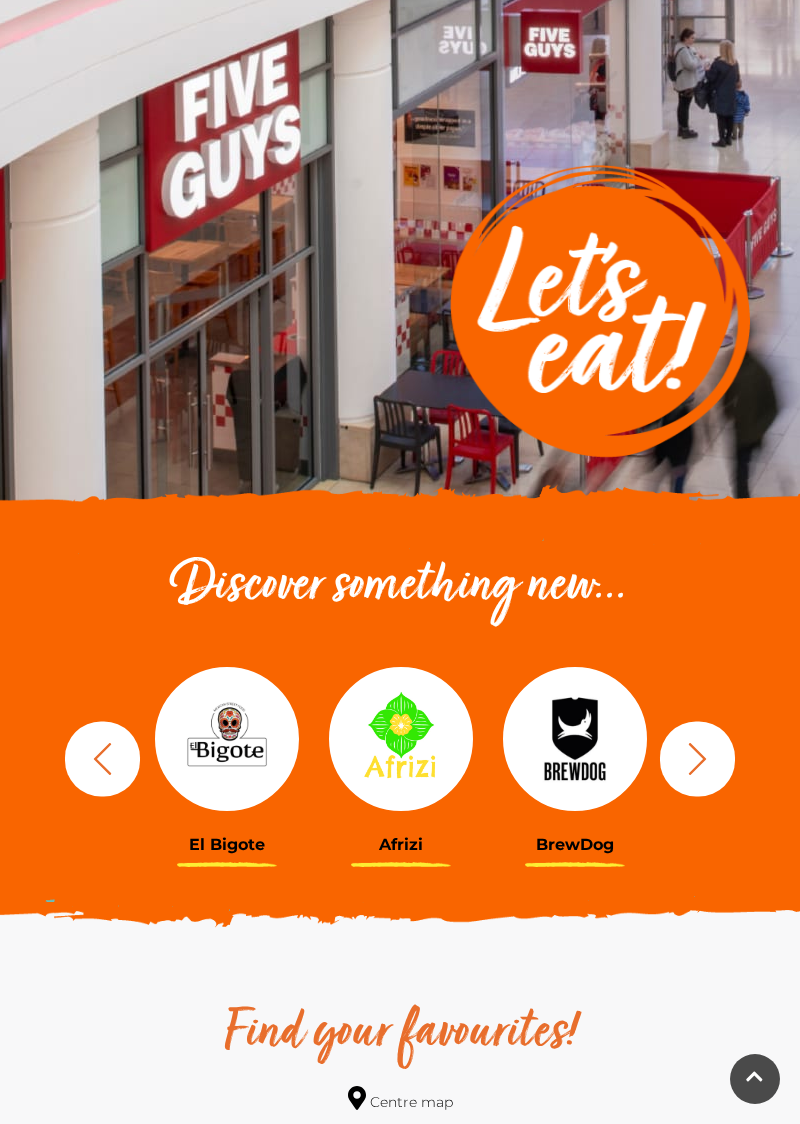click 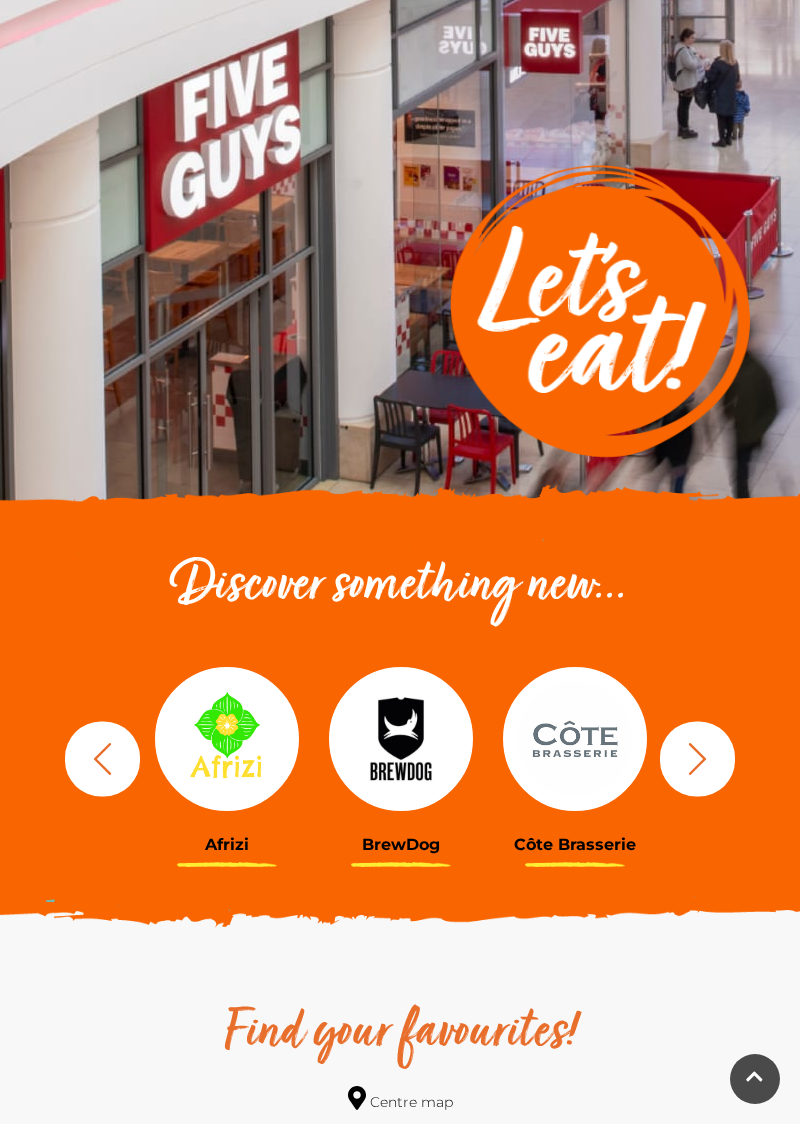 click 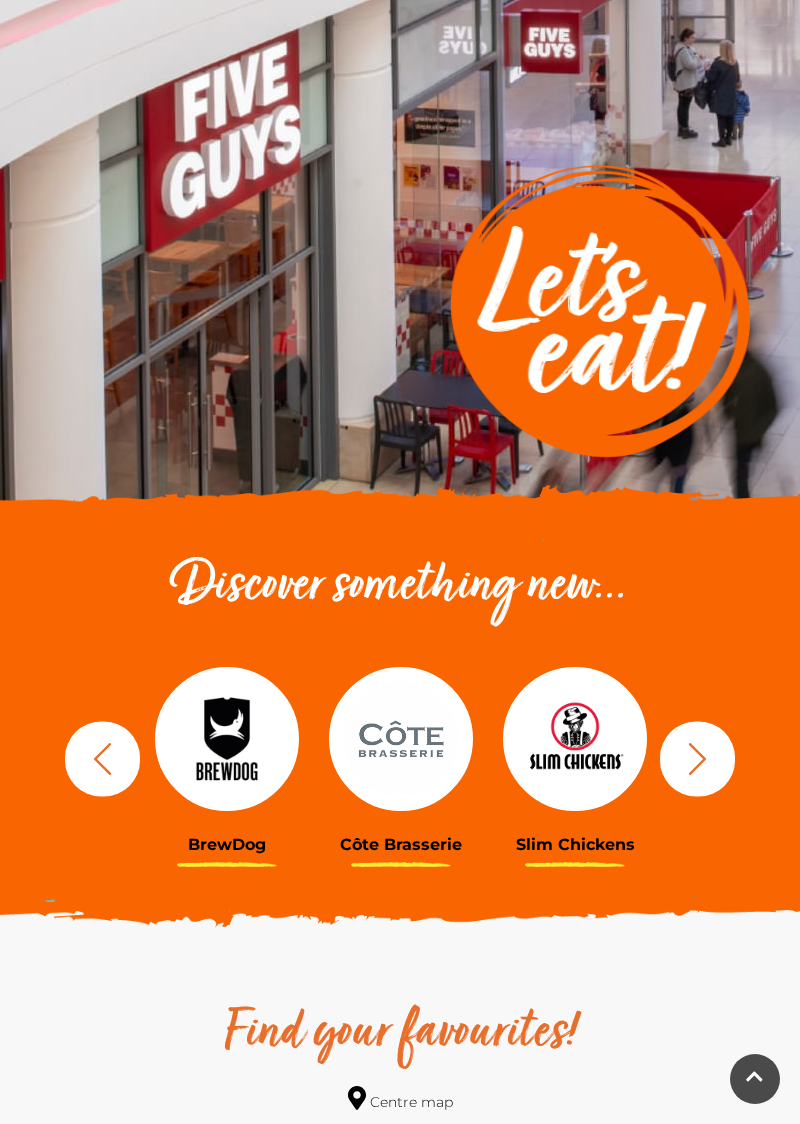 click 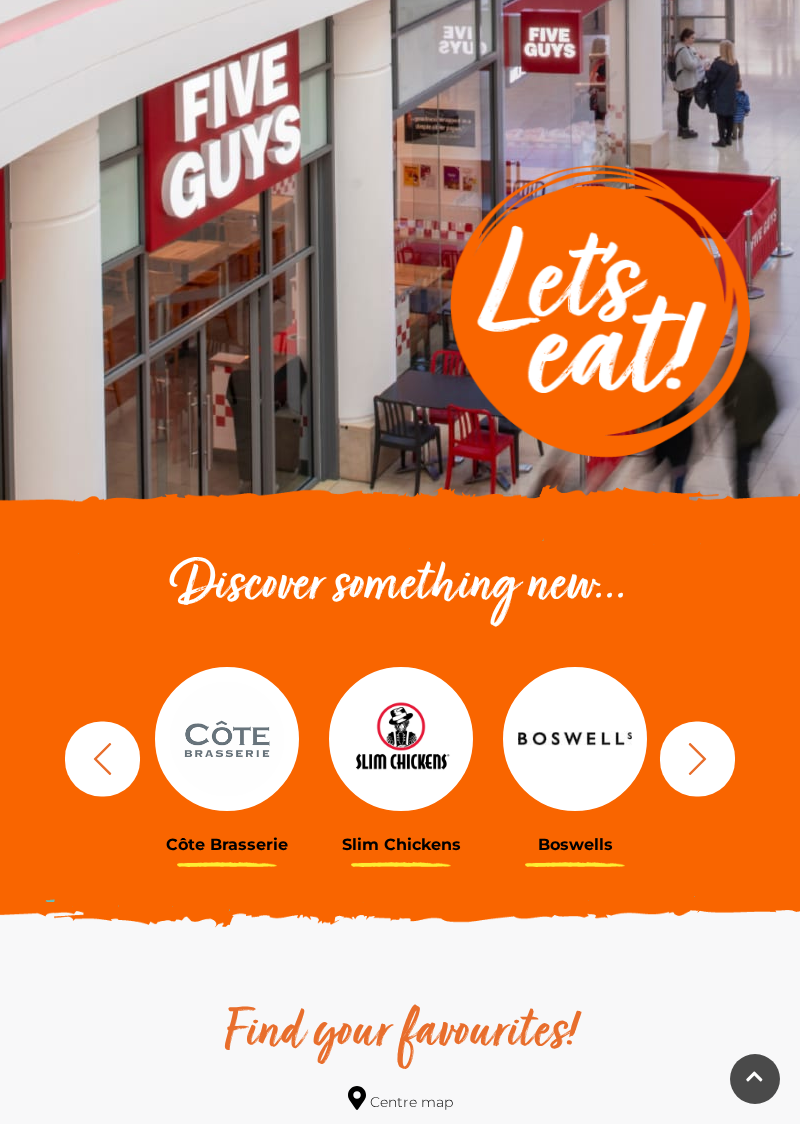click at bounding box center [401, 739] 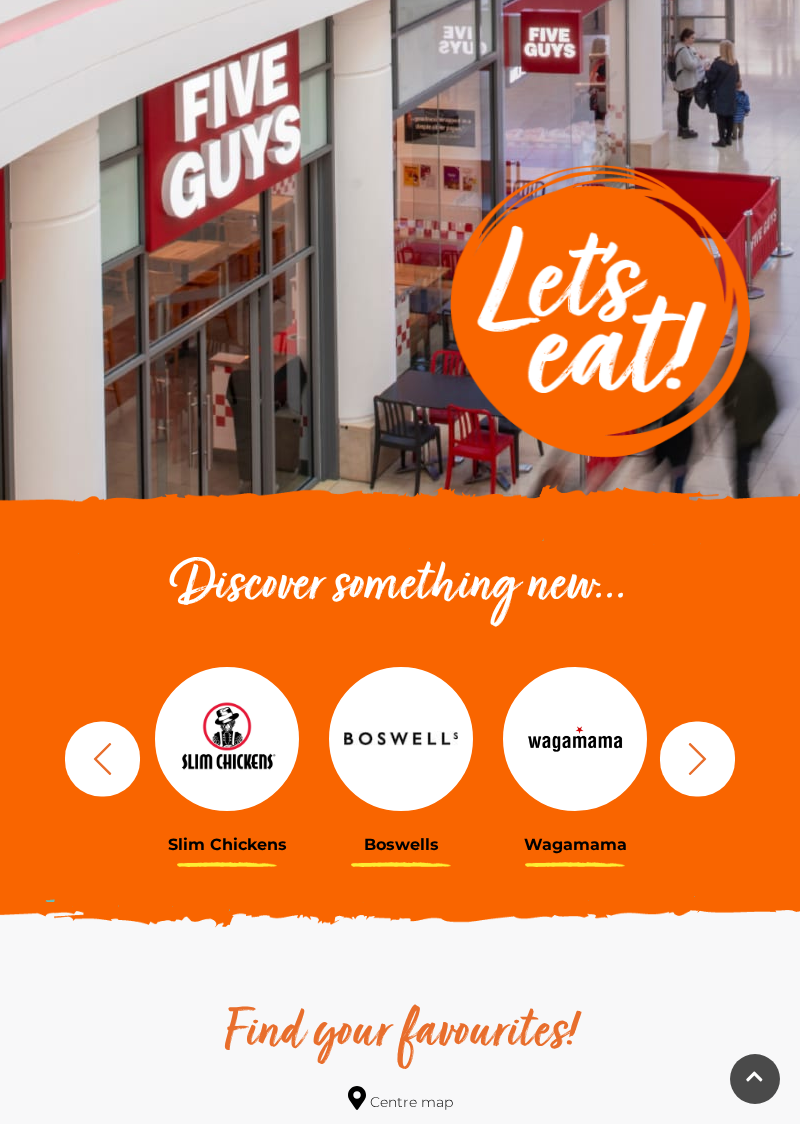 click 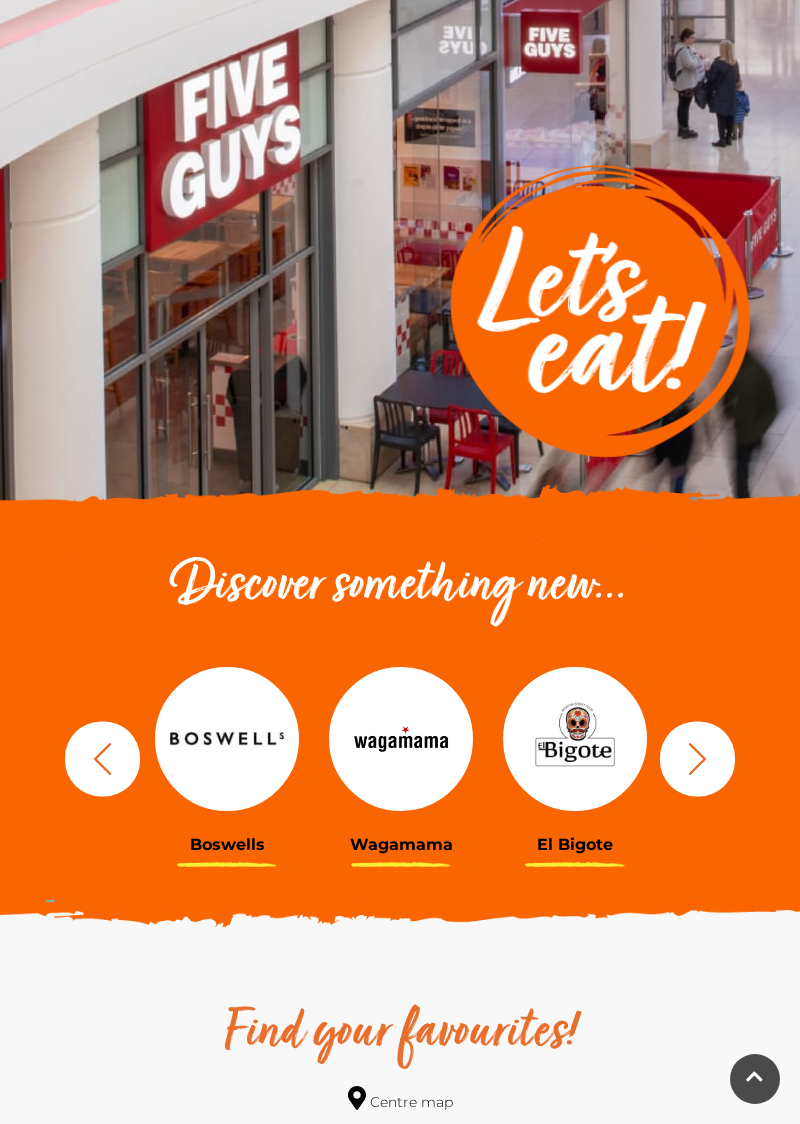 click 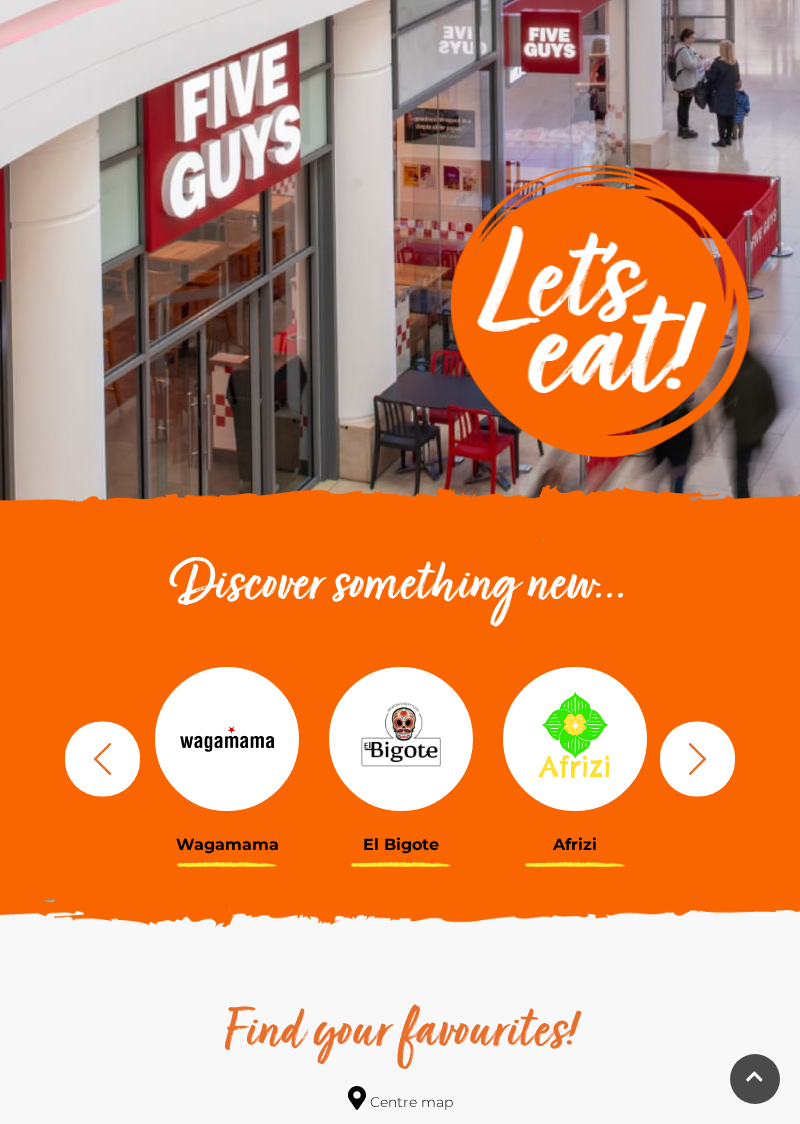 click at bounding box center (697, 758) 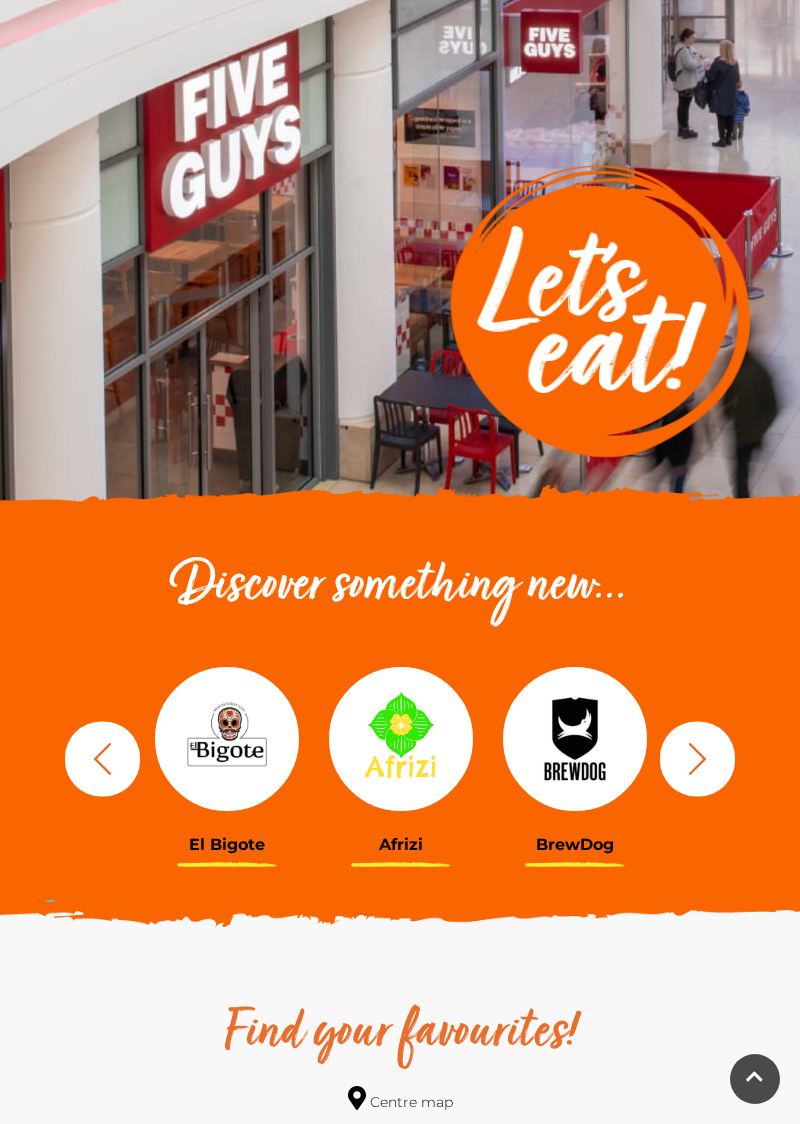 click 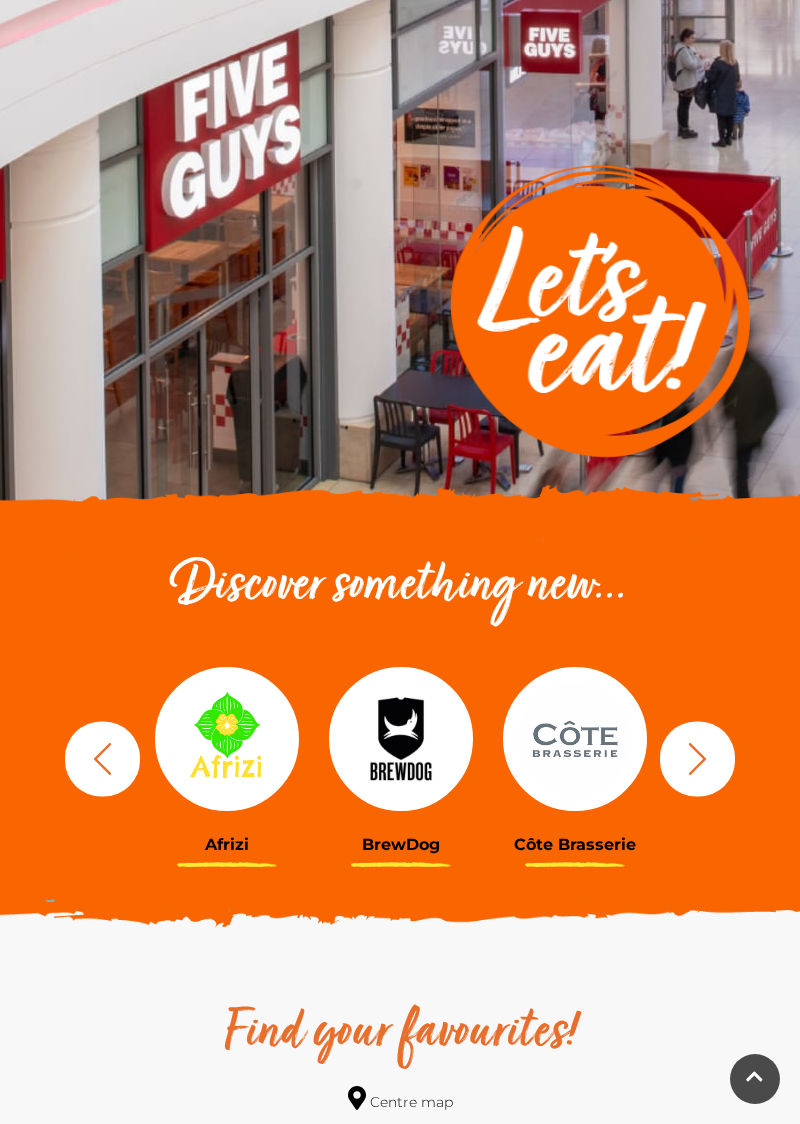 click 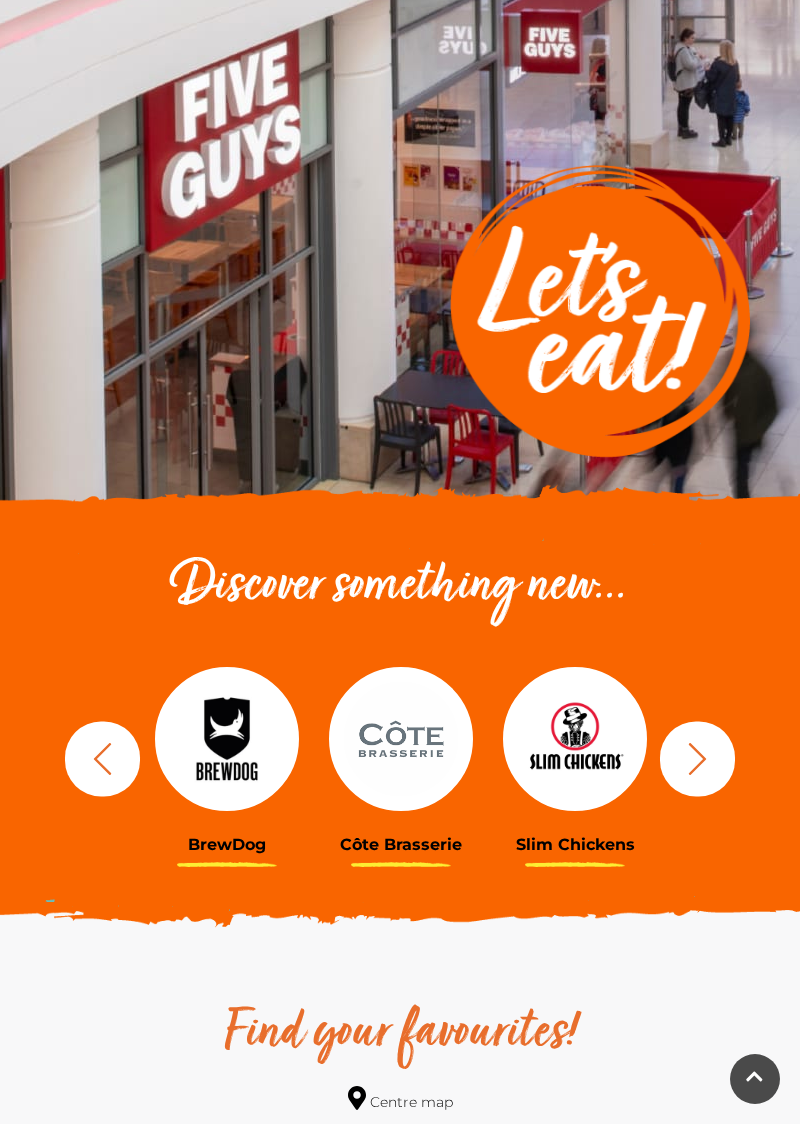 click 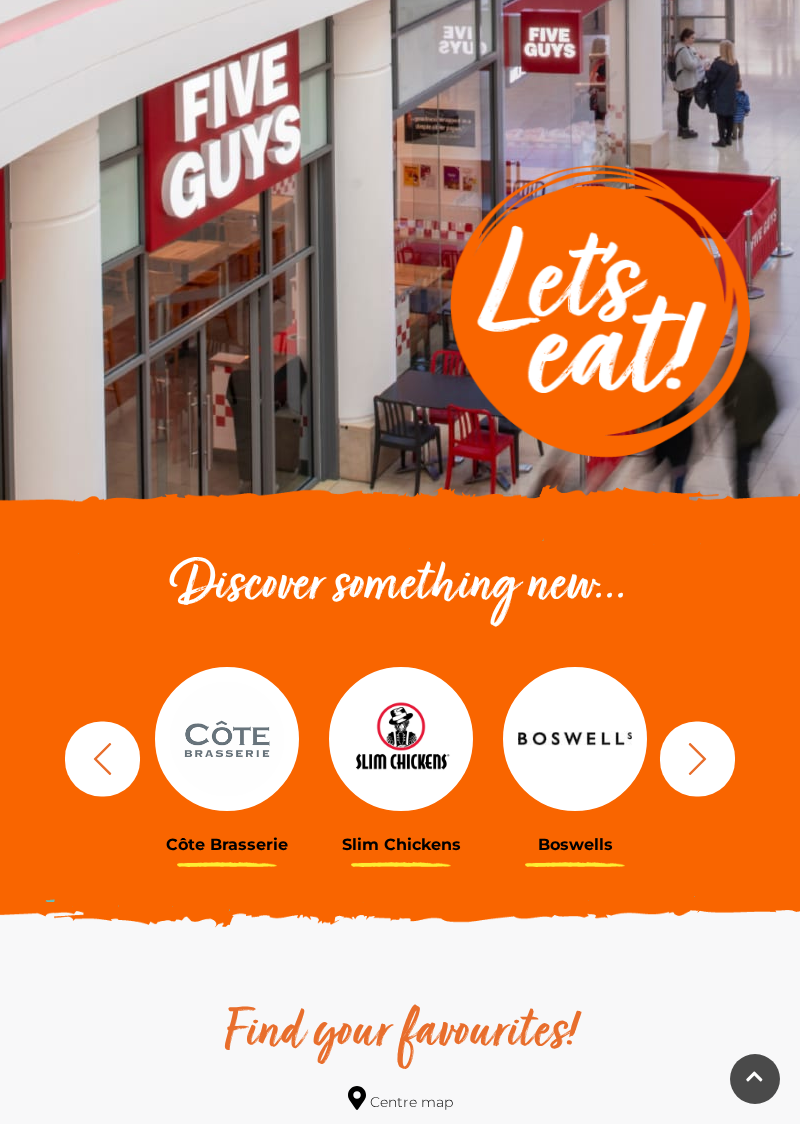 click 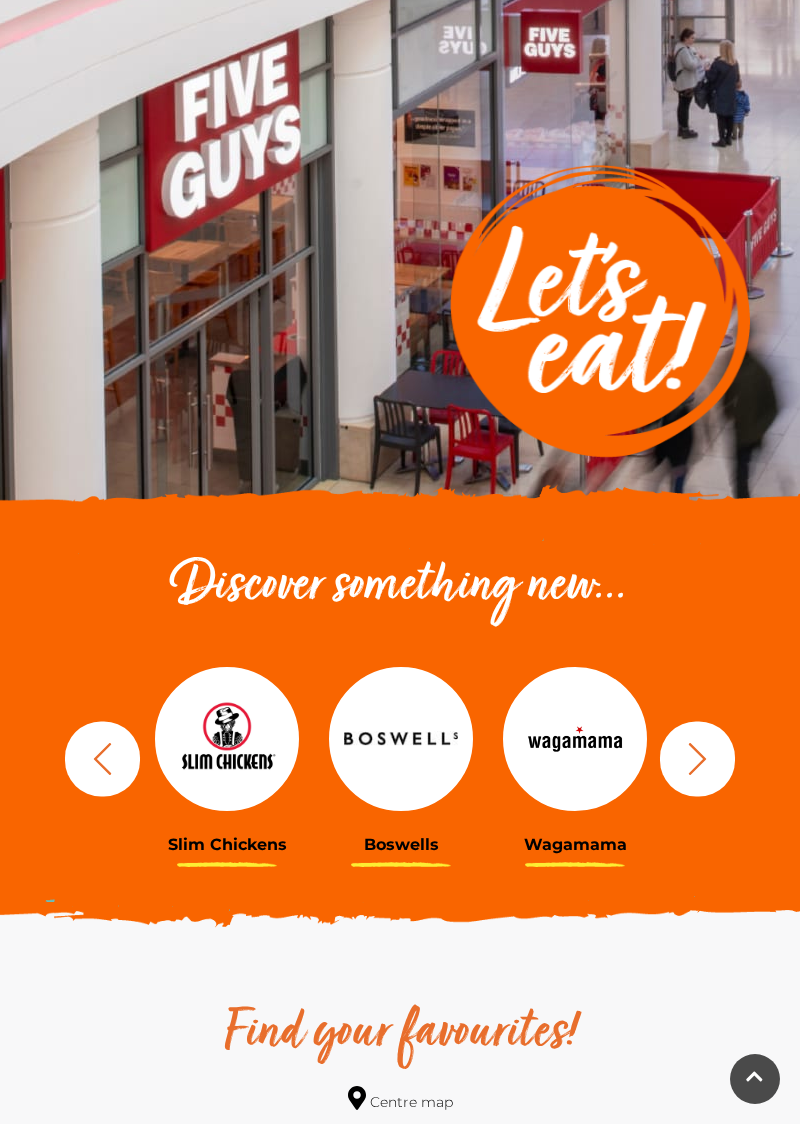 click 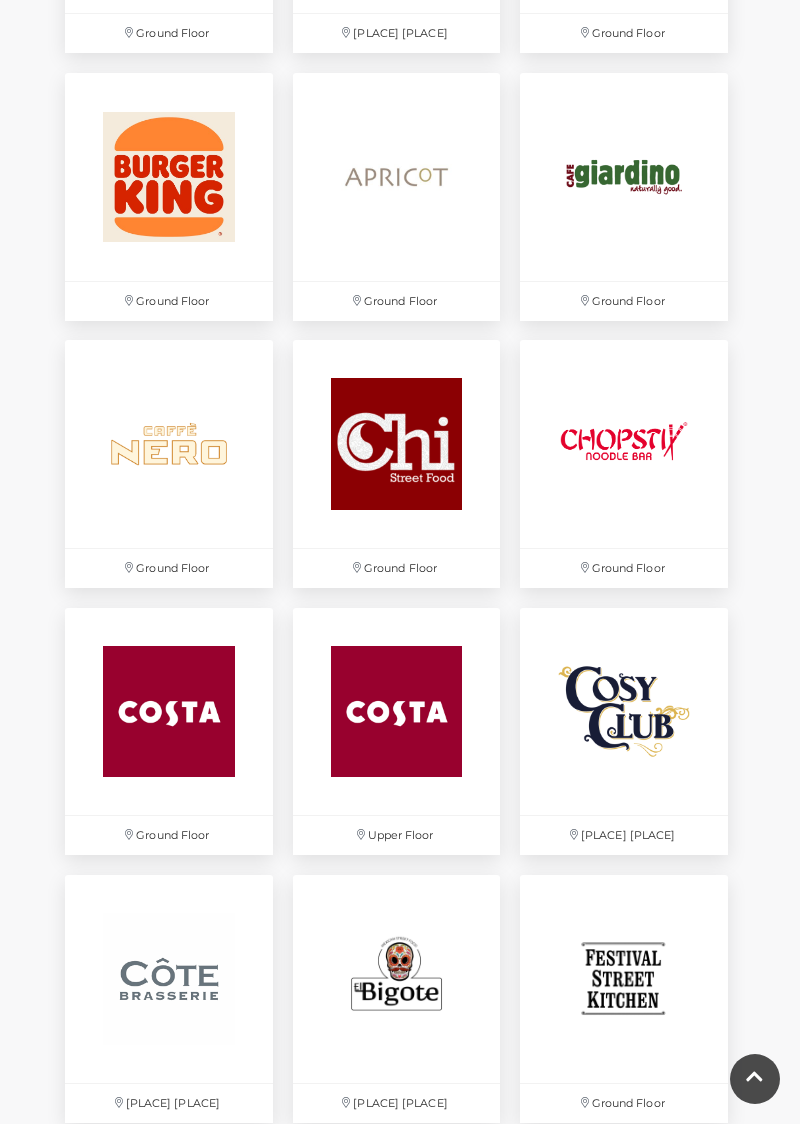 scroll, scrollTop: 1838, scrollLeft: 0, axis: vertical 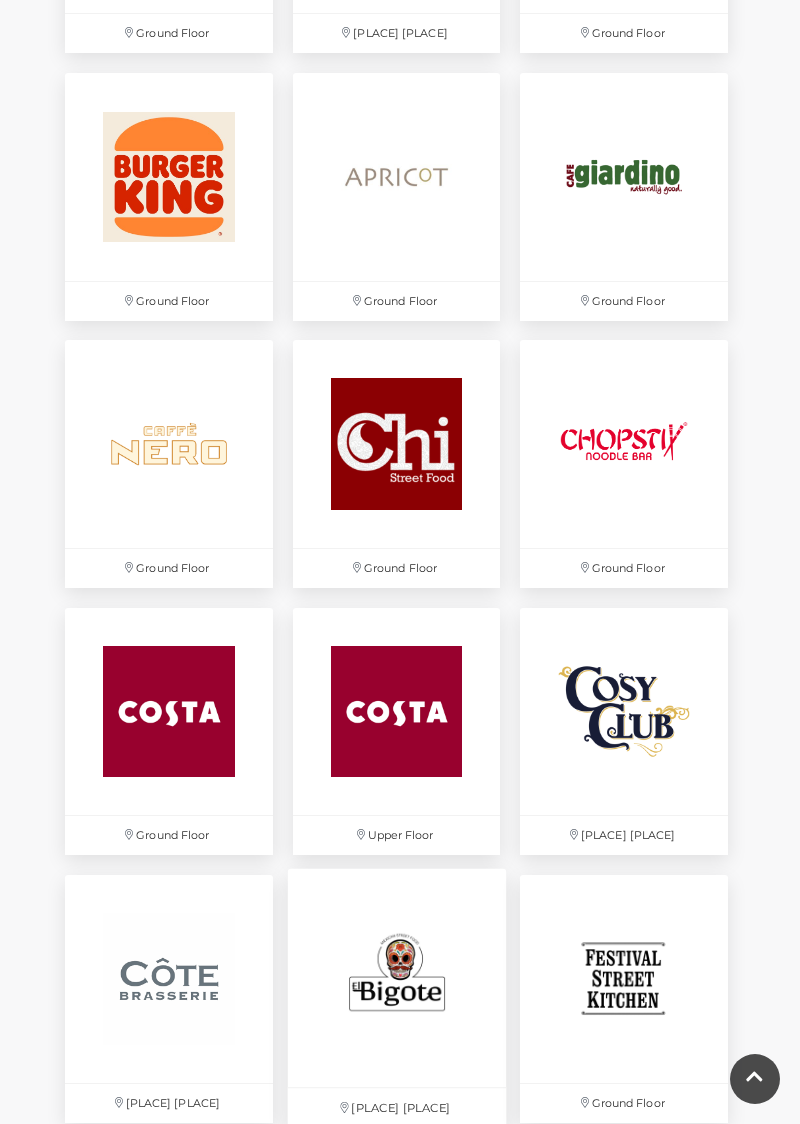 click at bounding box center [396, 978] 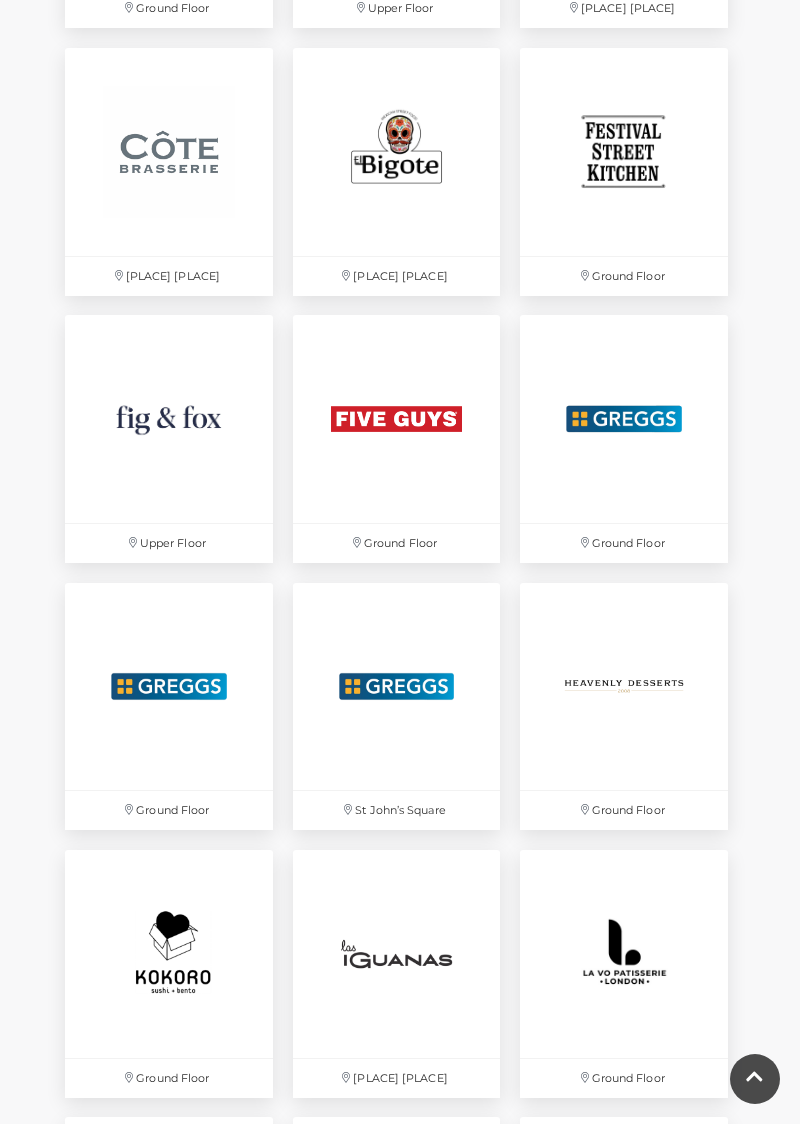 scroll, scrollTop: 2666, scrollLeft: 0, axis: vertical 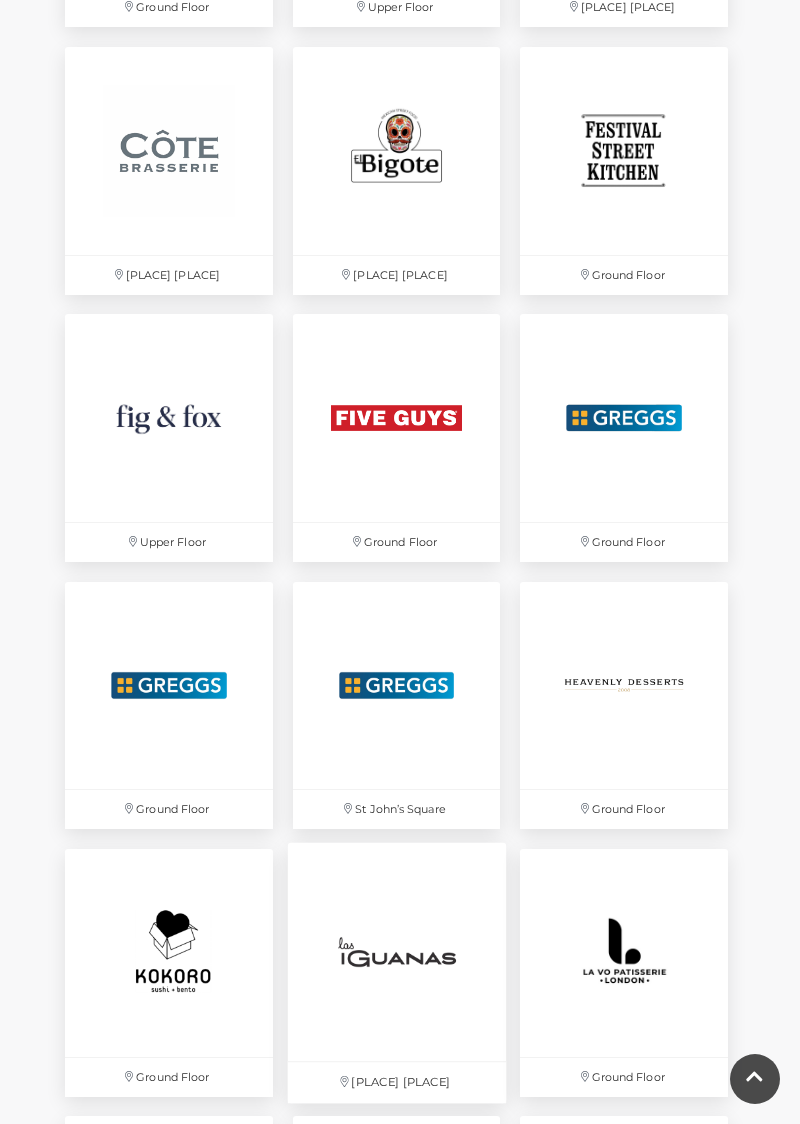 click at bounding box center (396, 952) 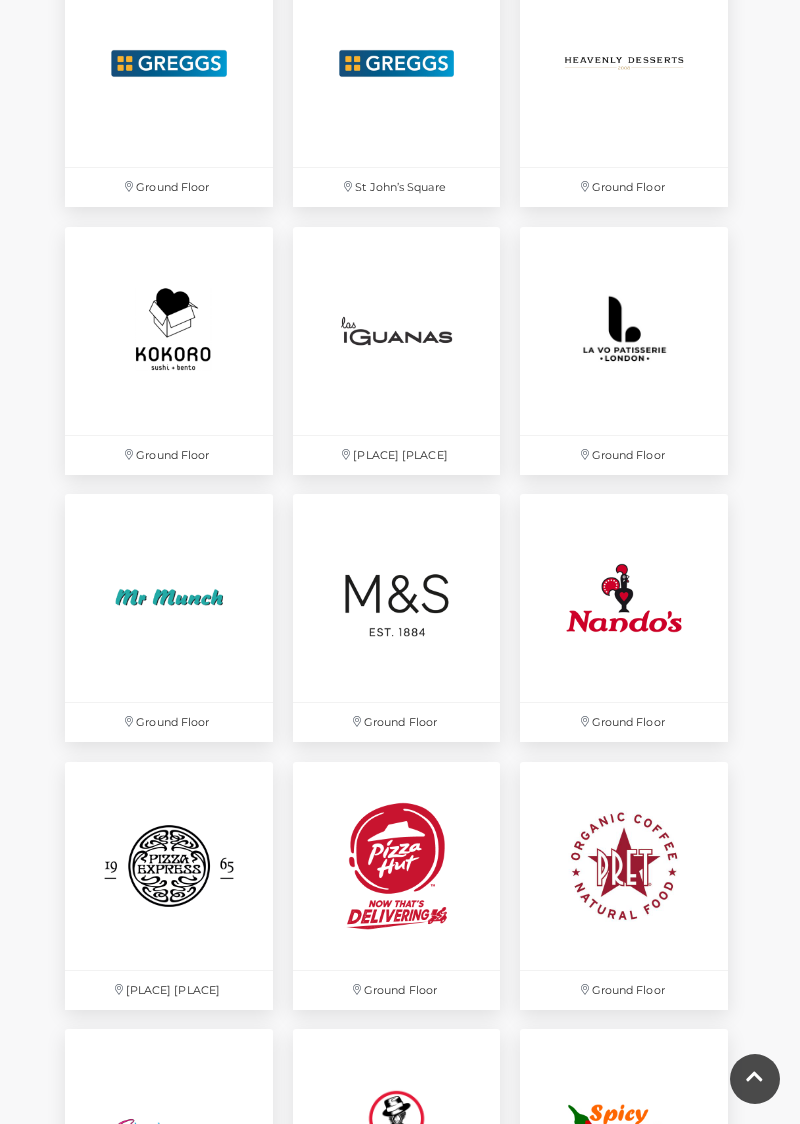 scroll, scrollTop: 3287, scrollLeft: 0, axis: vertical 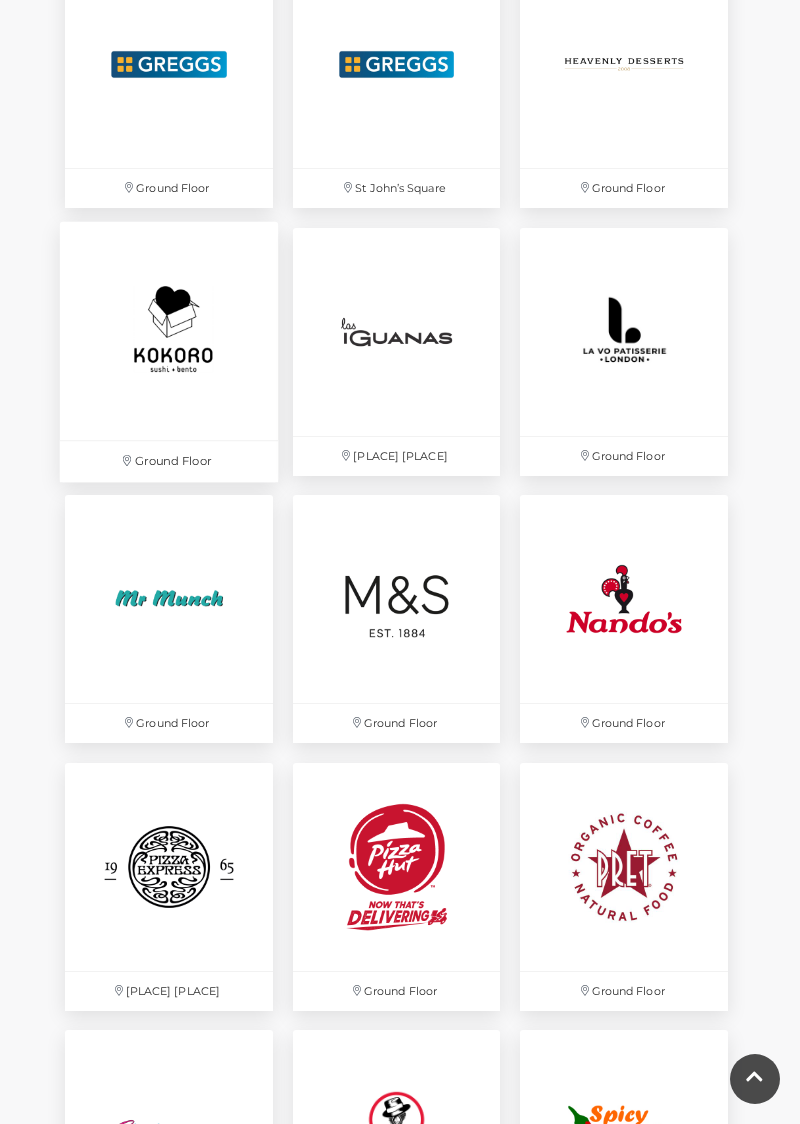 click at bounding box center [169, 331] 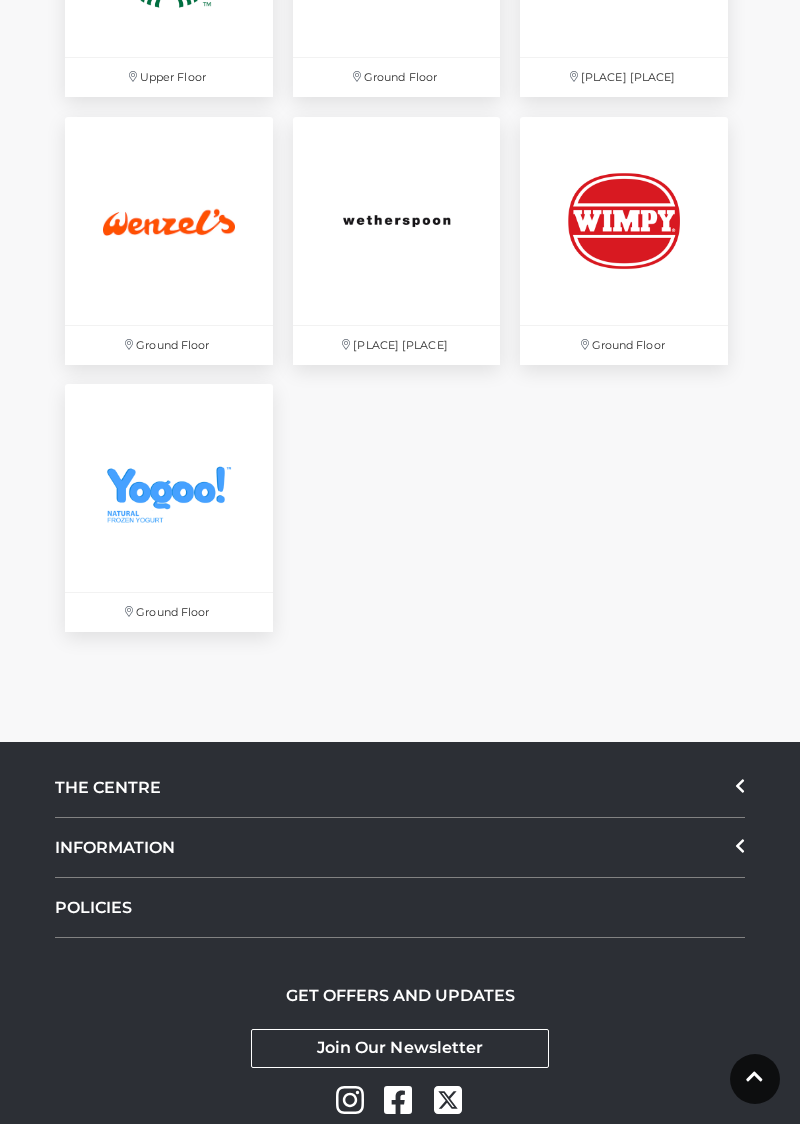 scroll, scrollTop: 4758, scrollLeft: 0, axis: vertical 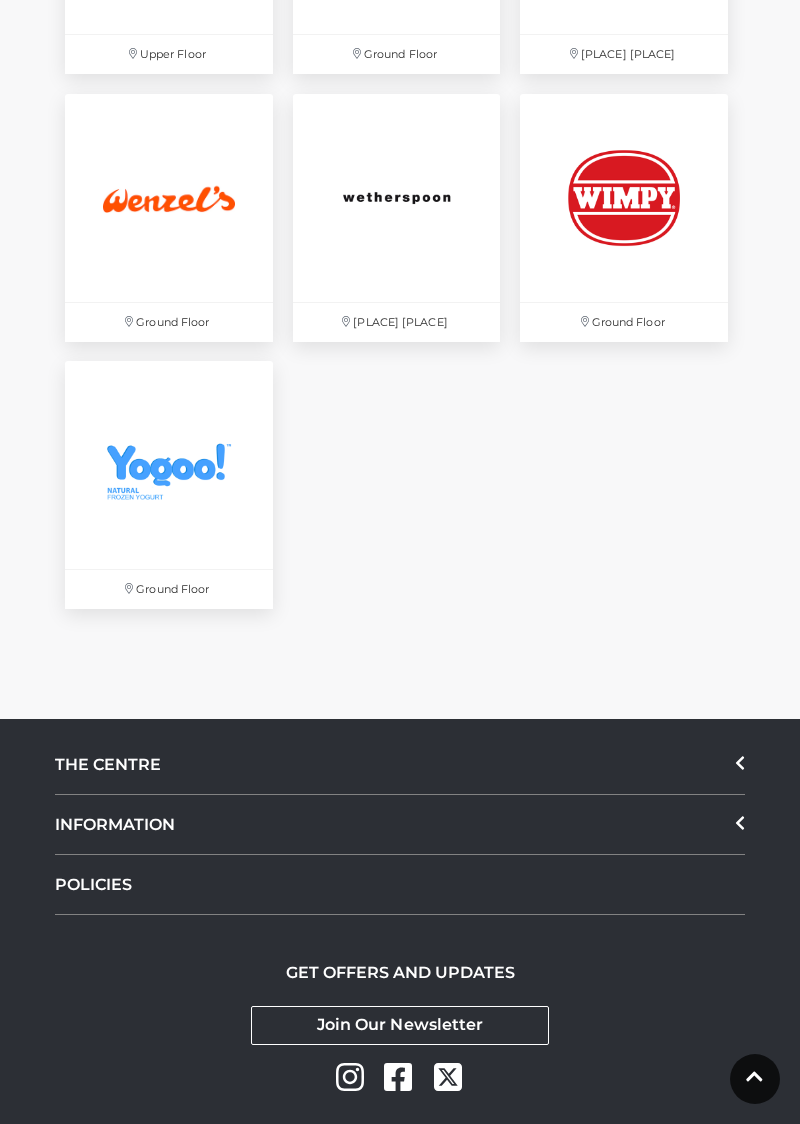 click 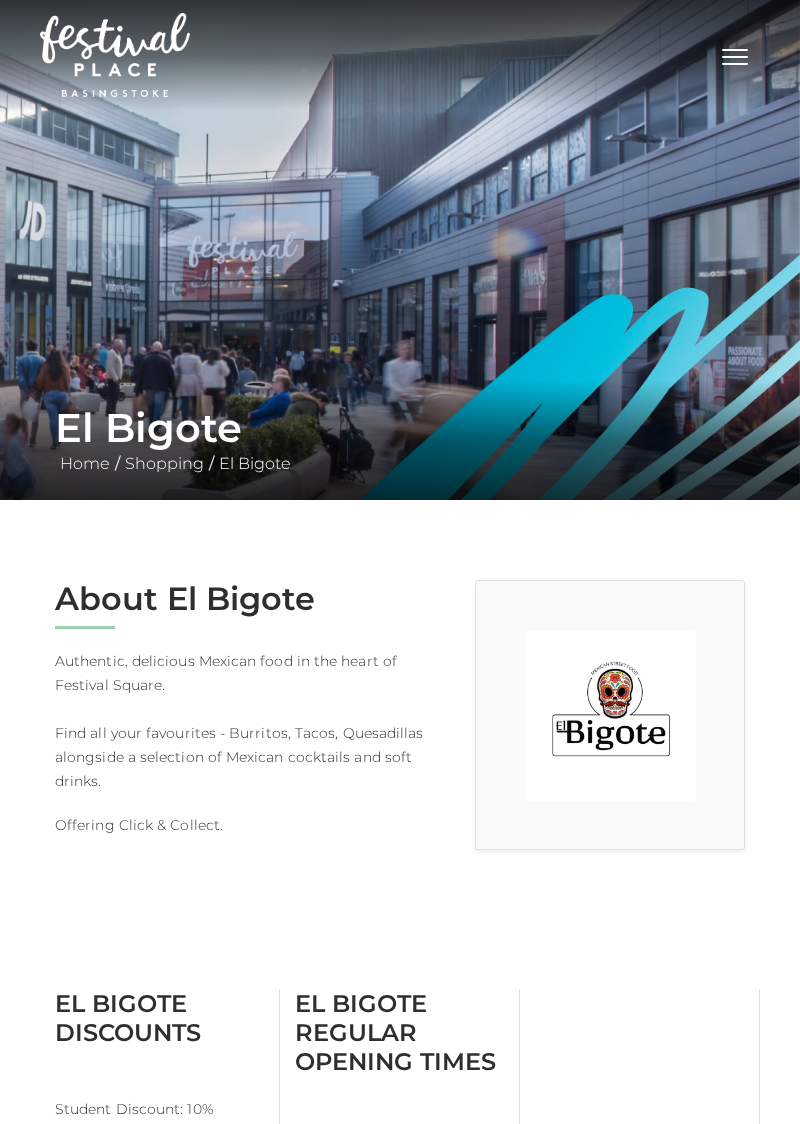scroll, scrollTop: 0, scrollLeft: 0, axis: both 